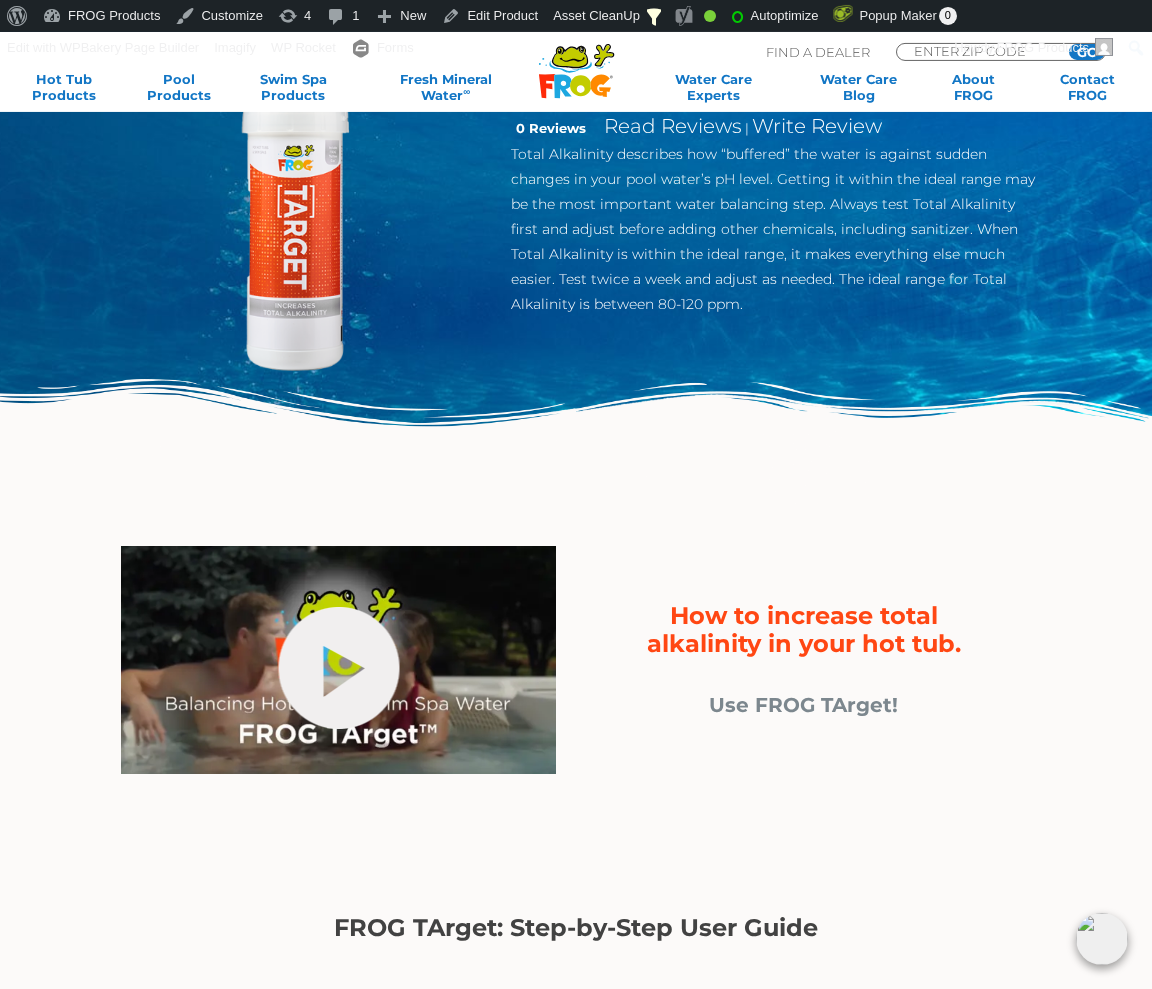 scroll, scrollTop: 408, scrollLeft: 0, axis: vertical 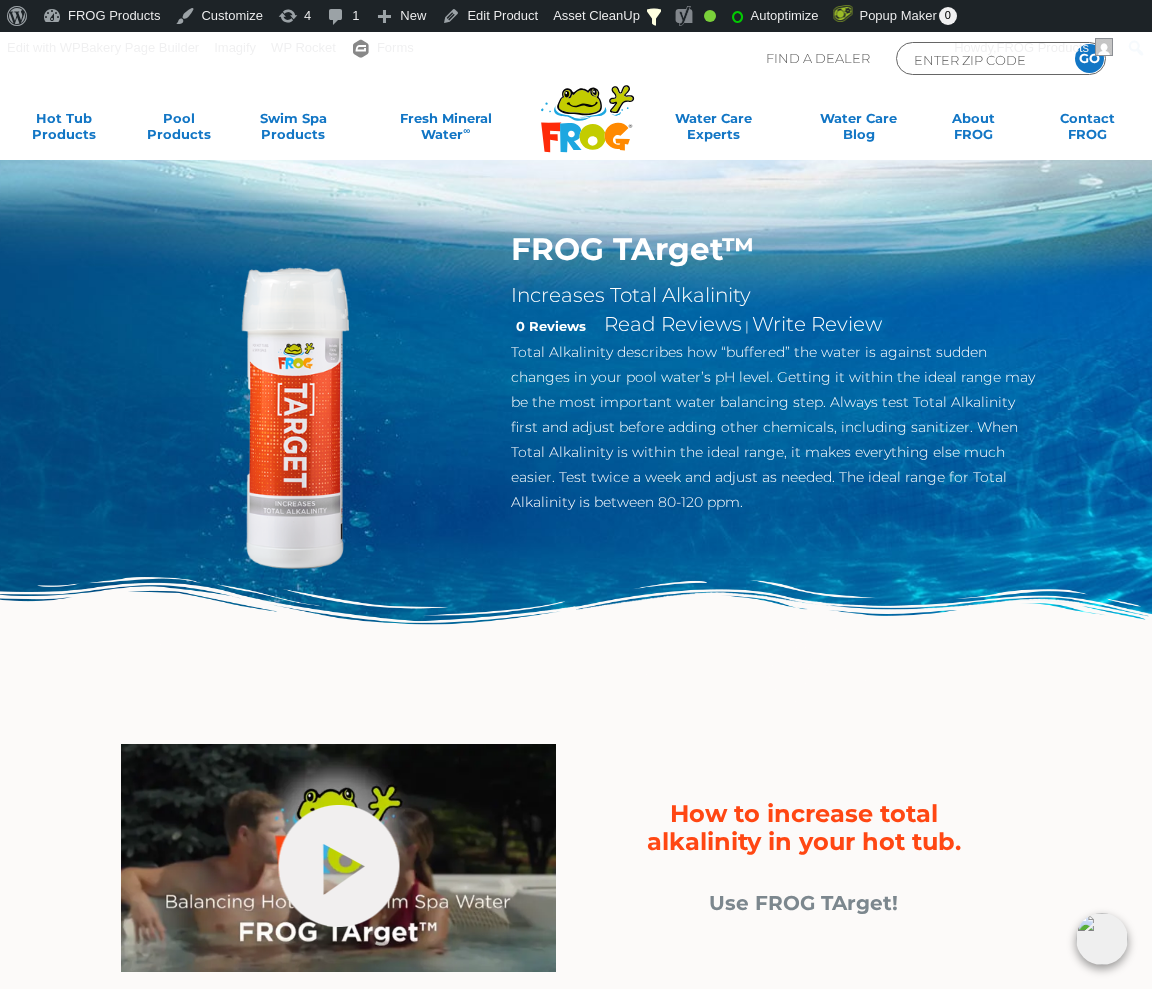 click on "Total Alkalinity describes how “buffered” the water is against sudden changes in your pool water’s pH level. Getting it within the ideal range may be the most important water balancing step. Always test Total Alkalinity first and adjust before adding other chemicals, including sanitizer. When Total Alkalinity is within the ideal range, it makes everything else much easier. Test twice a week and adjust as needed. The ideal range for Total Alkalinity is between 80-120 ppm." at bounding box center (776, 427) 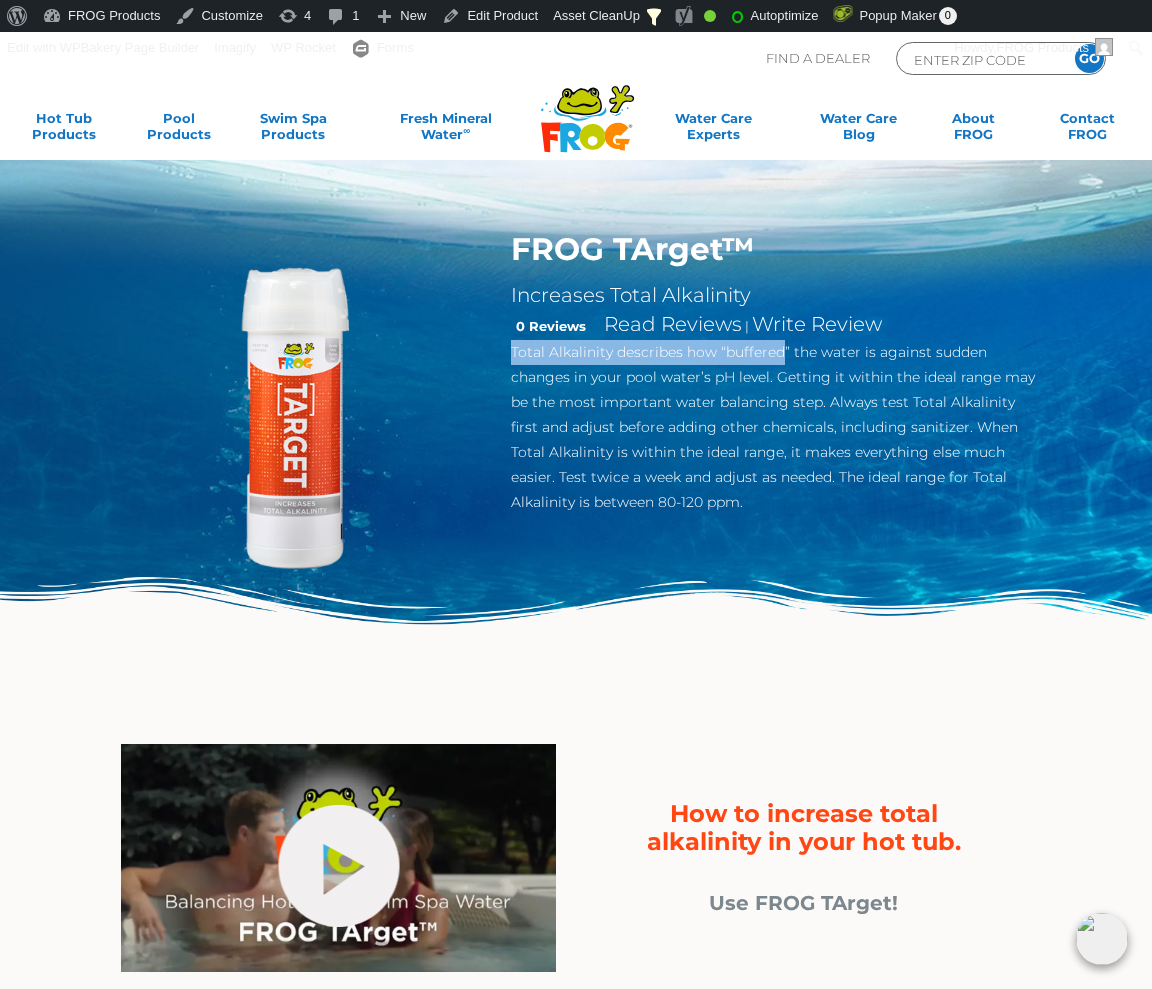 drag, startPoint x: 527, startPoint y: 356, endPoint x: 755, endPoint y: 349, distance: 228.10744 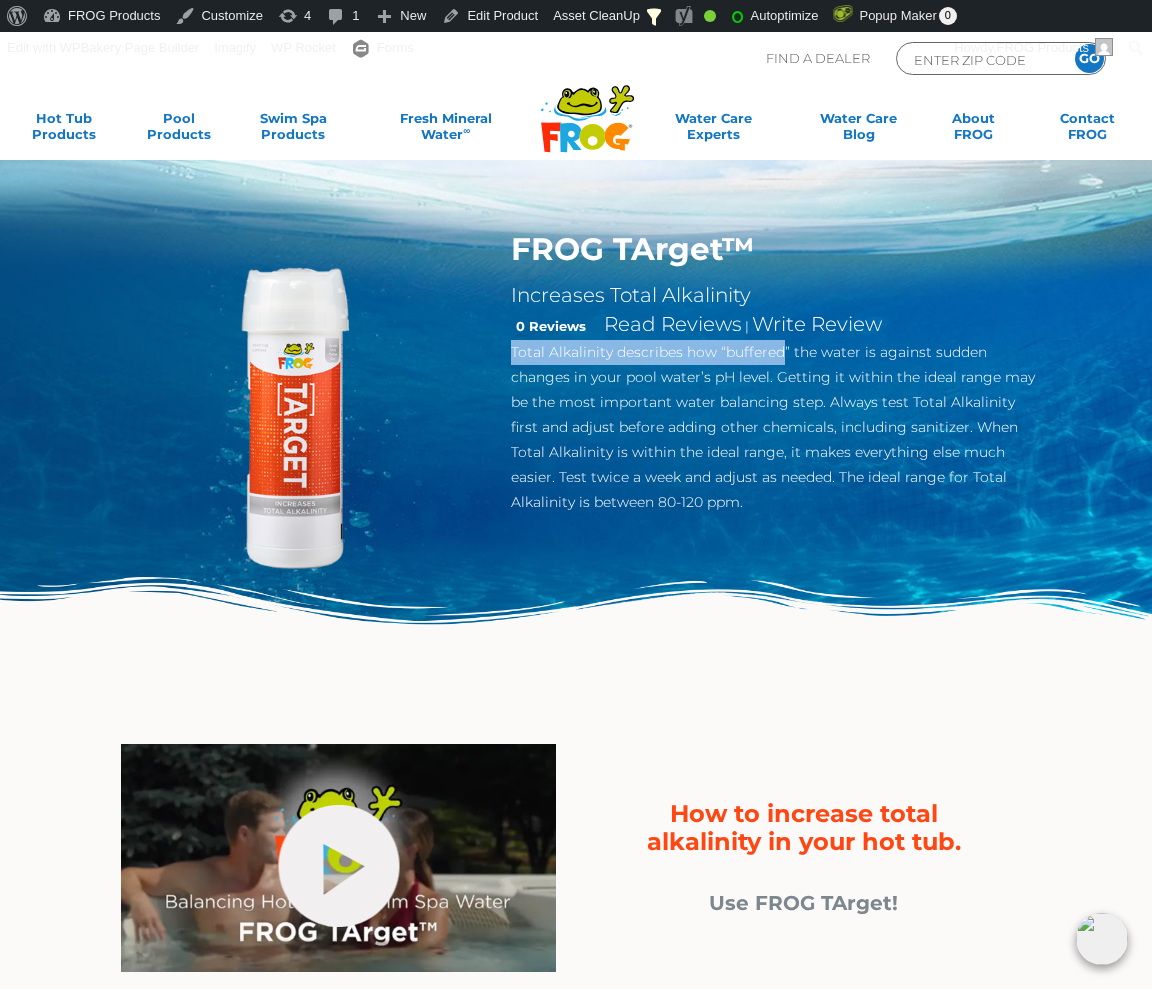 click on "Total Alkalinity describes how “buffered” the water is against sudden changes in your pool water’s pH level. Getting it within the ideal range may be the most important water balancing step. Always test Total Alkalinity first and adjust before adding other chemicals, including sanitizer. When Total Alkalinity is within the ideal range, it makes everything else much easier. Test twice a week and adjust as needed. The ideal range for Total Alkalinity is between 80-120 ppm." at bounding box center (776, 427) 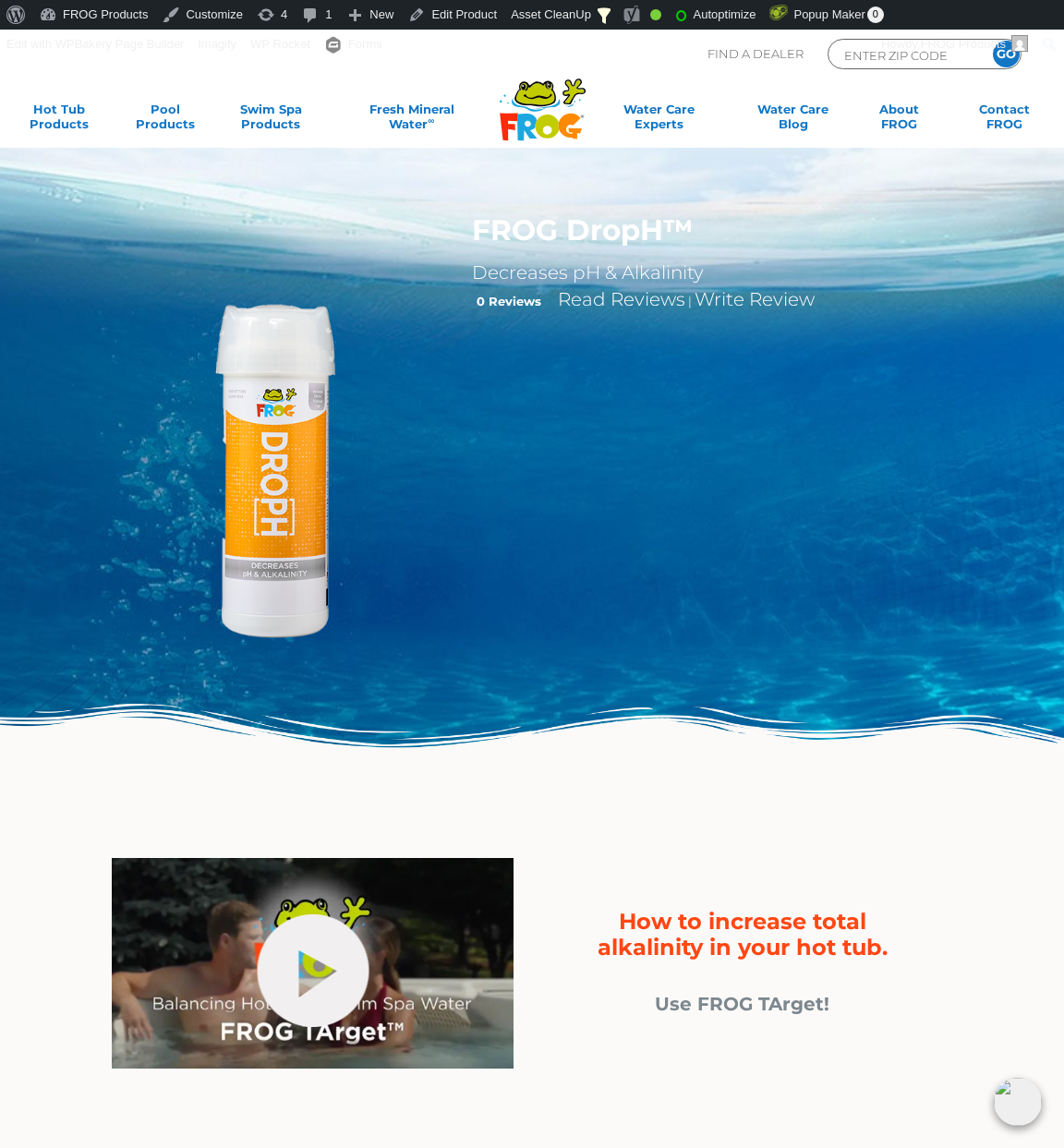 scroll, scrollTop: 0, scrollLeft: 0, axis: both 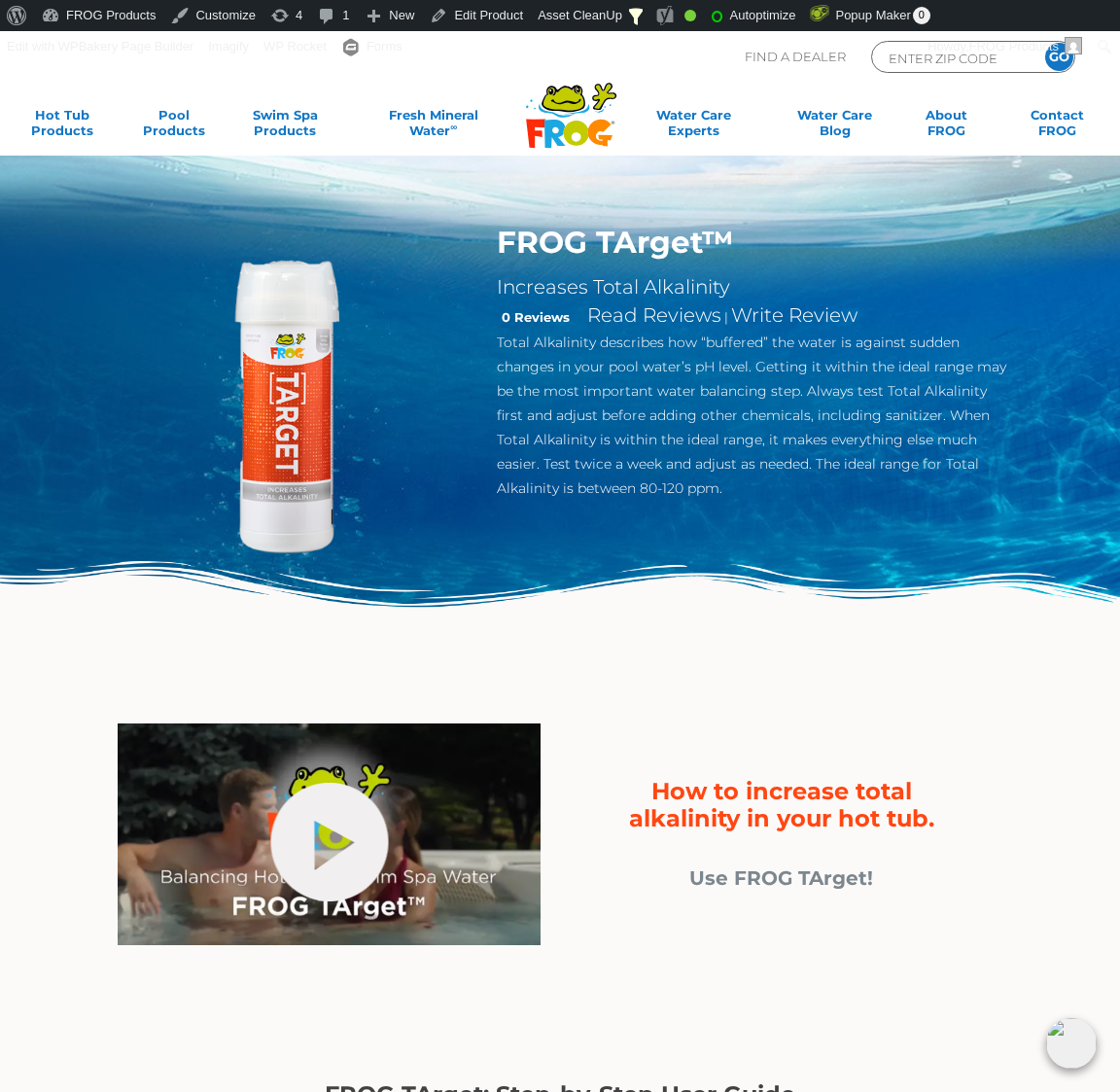 click at bounding box center [560, 622] 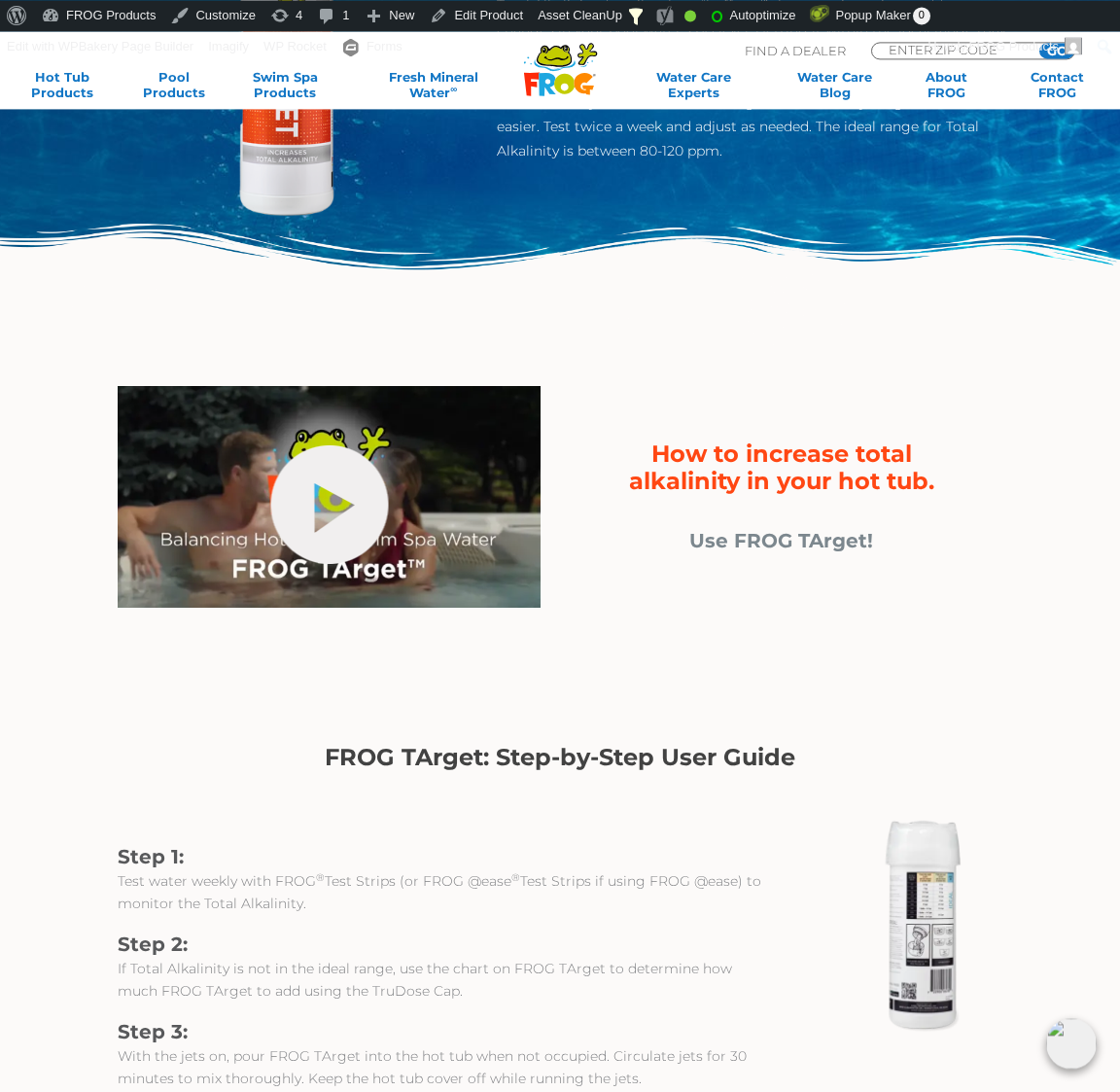 scroll, scrollTop: 298, scrollLeft: 0, axis: vertical 